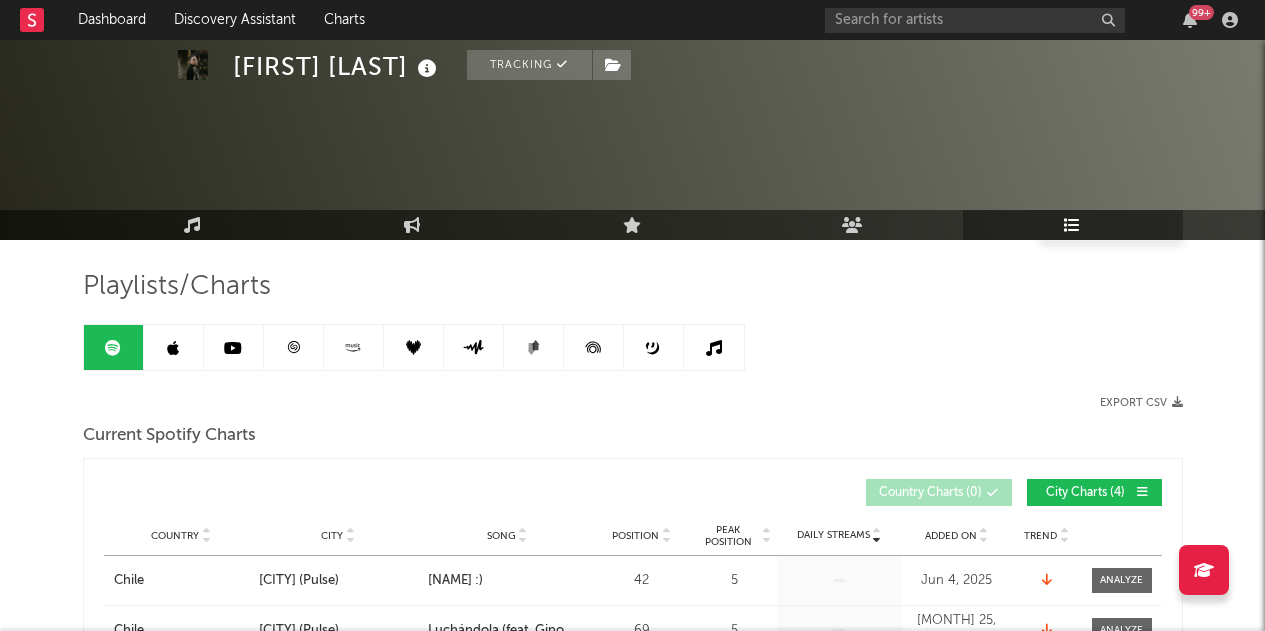 scroll, scrollTop: 3123, scrollLeft: 0, axis: vertical 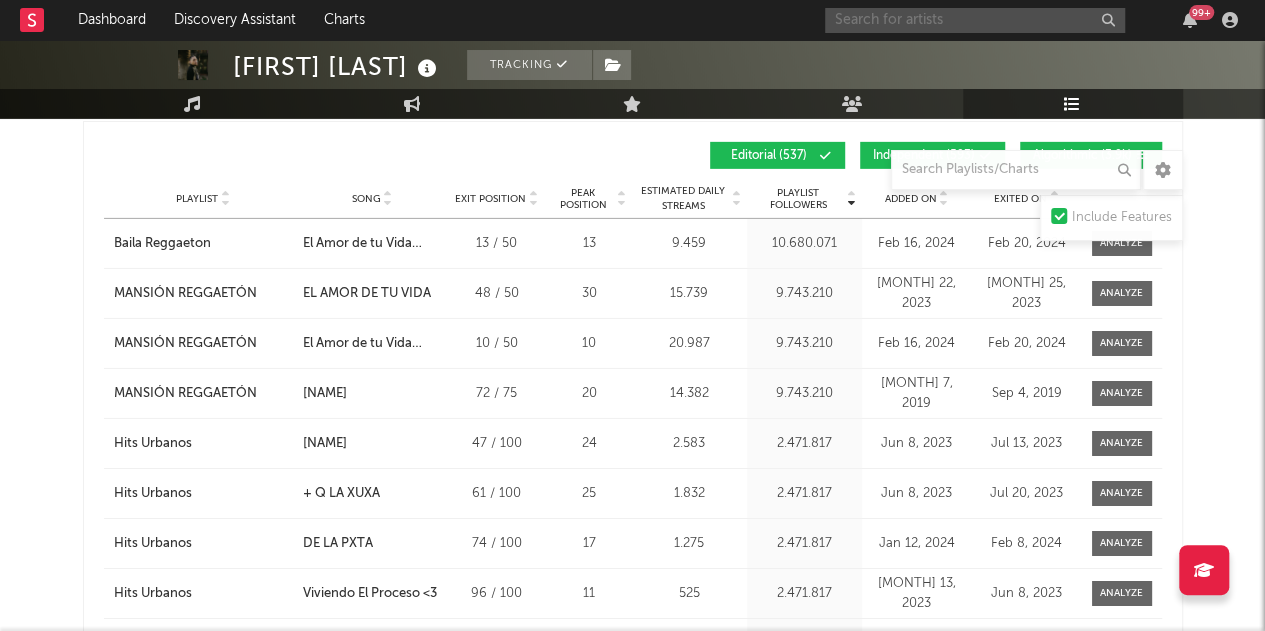 click at bounding box center [975, 20] 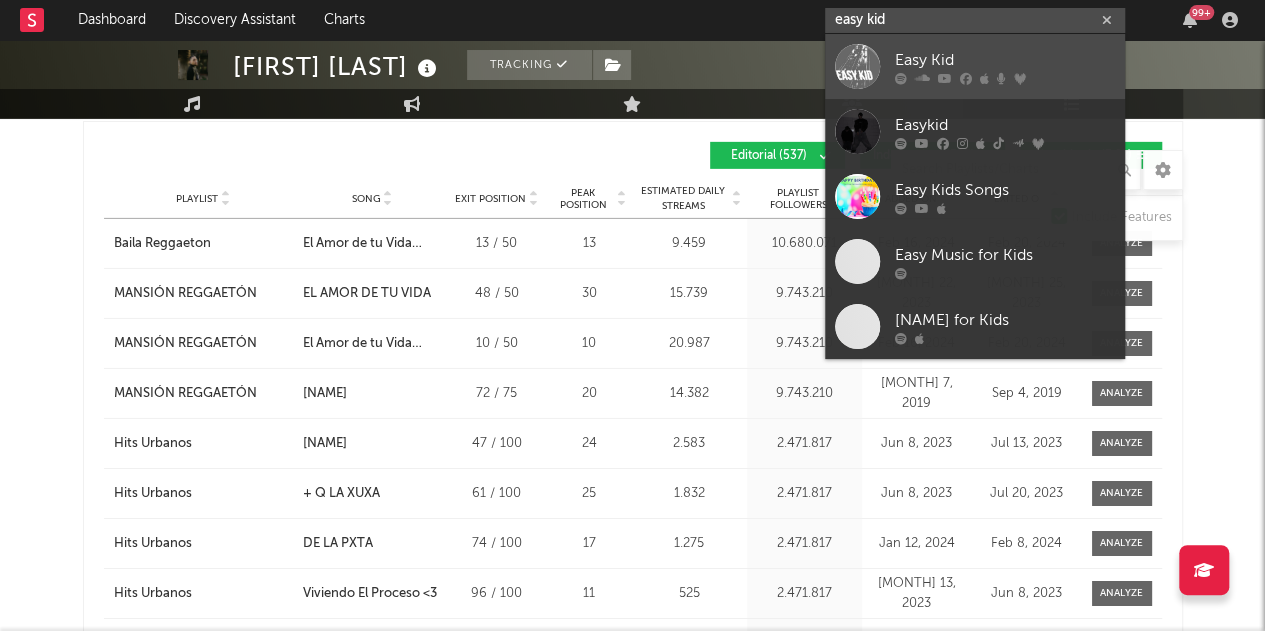type on "easy kid" 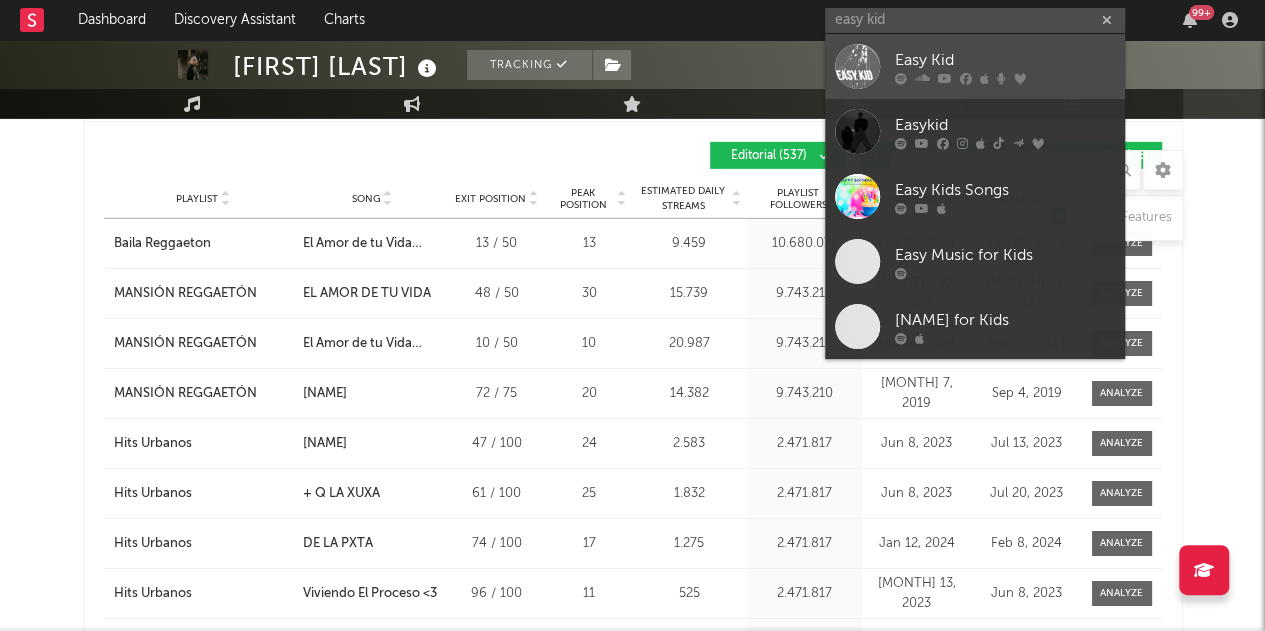 click at bounding box center (984, 78) 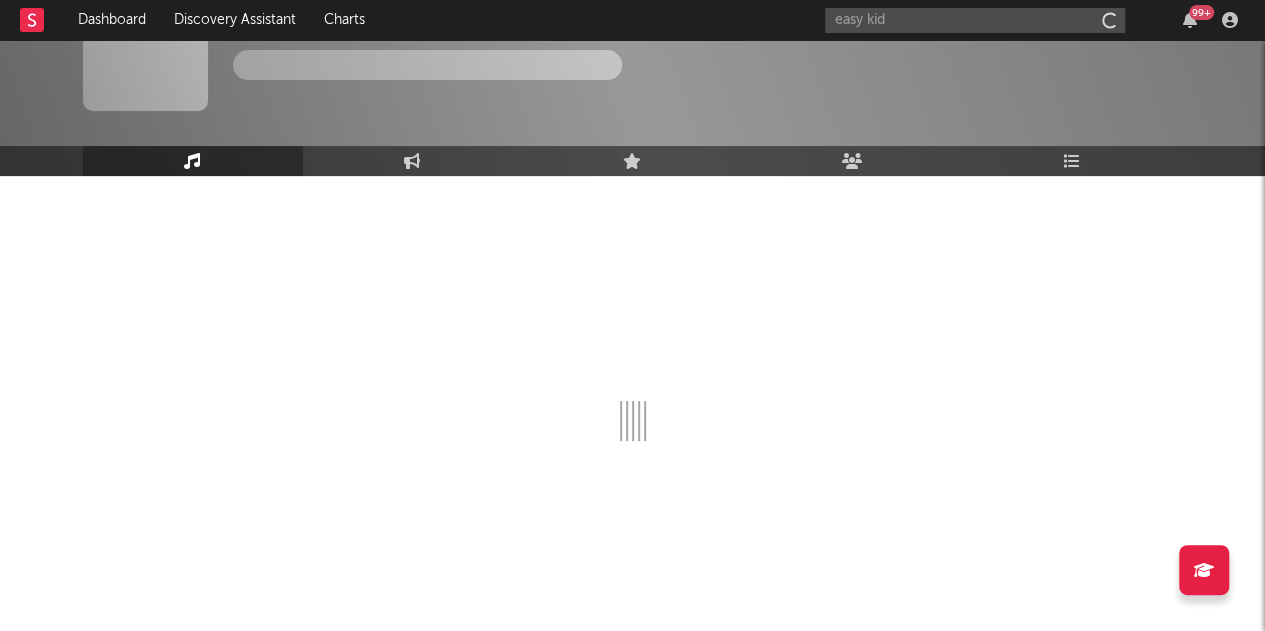type 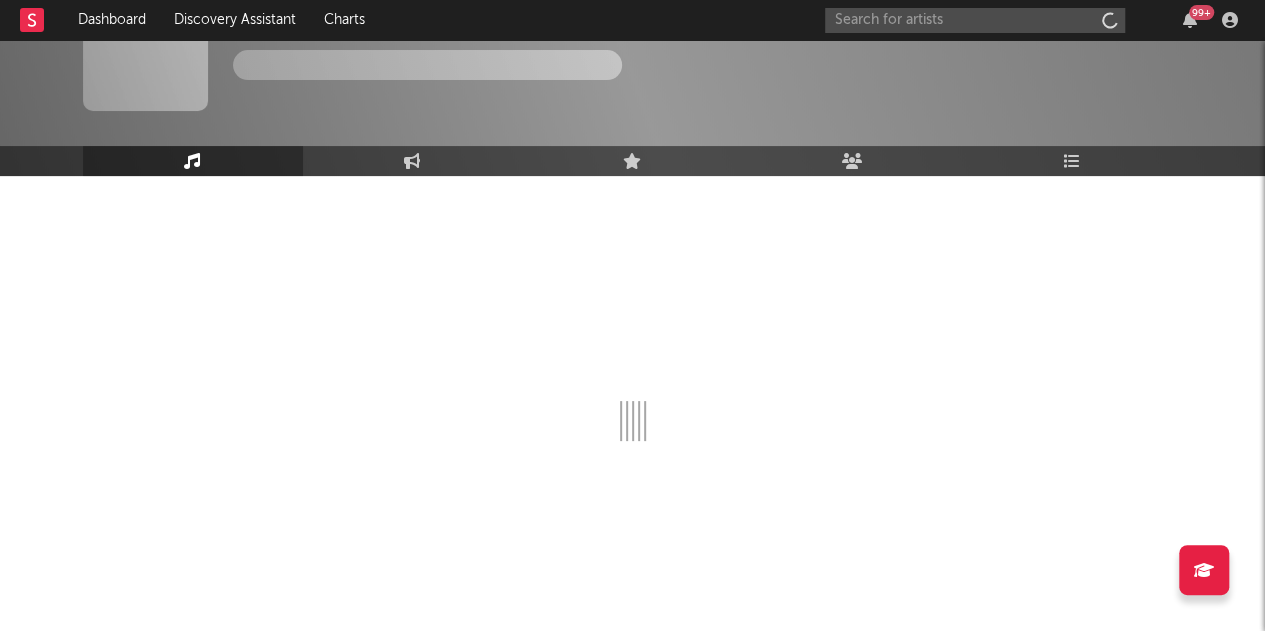 scroll, scrollTop: 64, scrollLeft: 0, axis: vertical 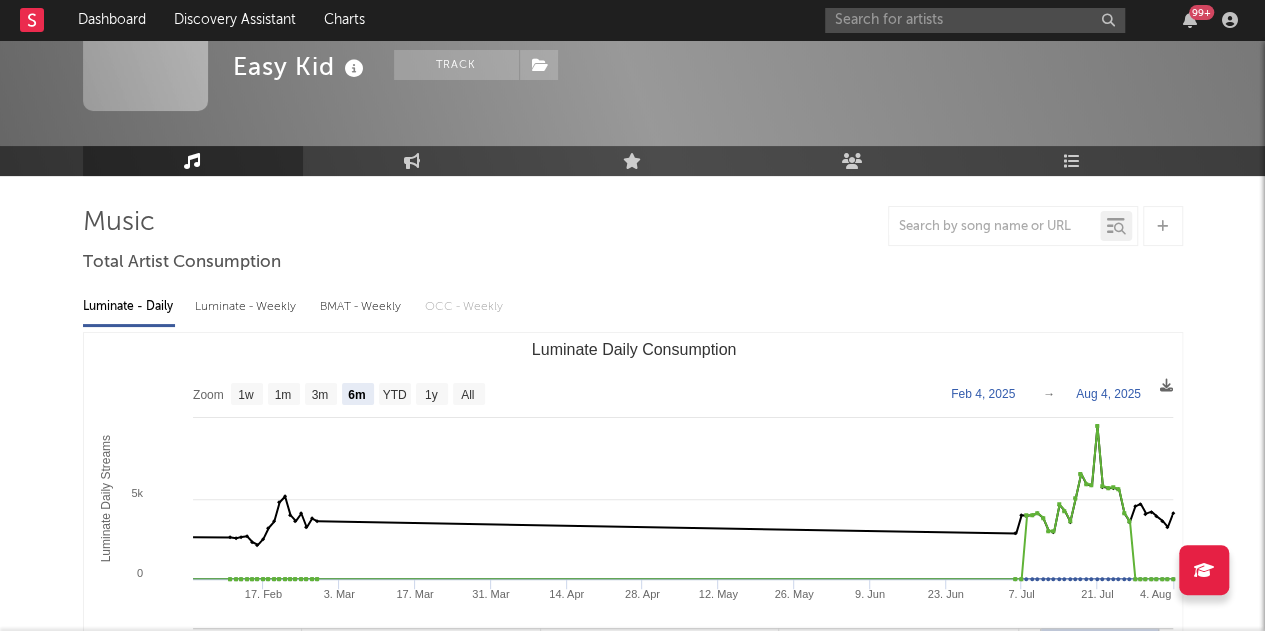 select on "6m" 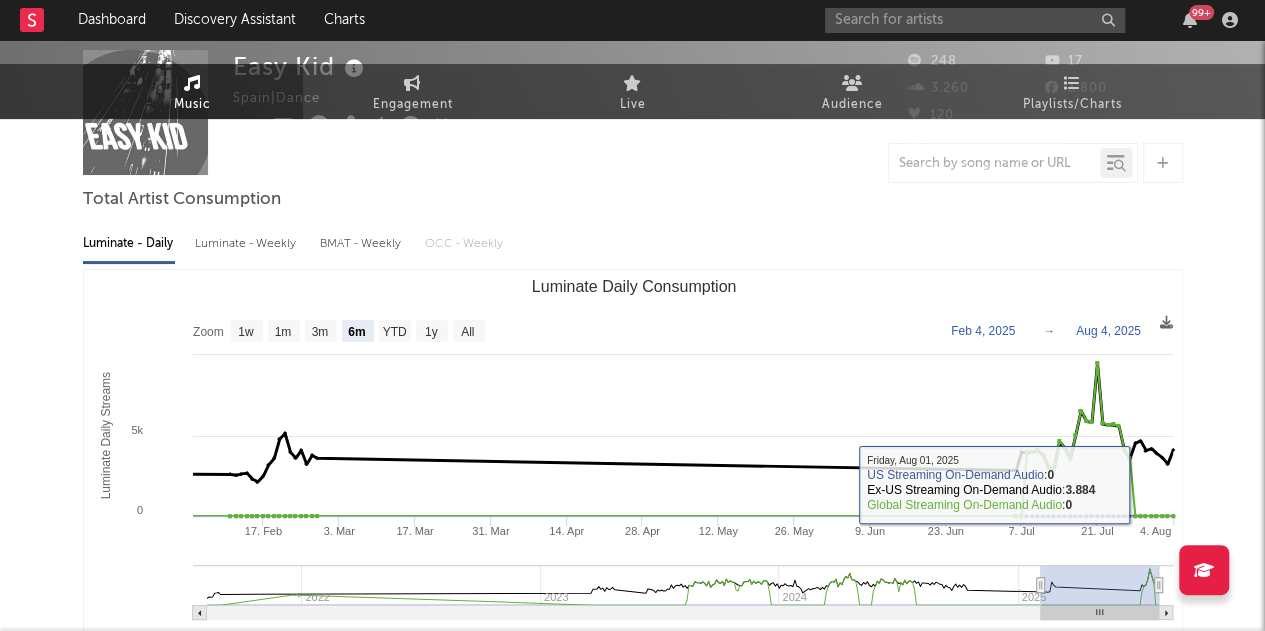 scroll, scrollTop: 0, scrollLeft: 0, axis: both 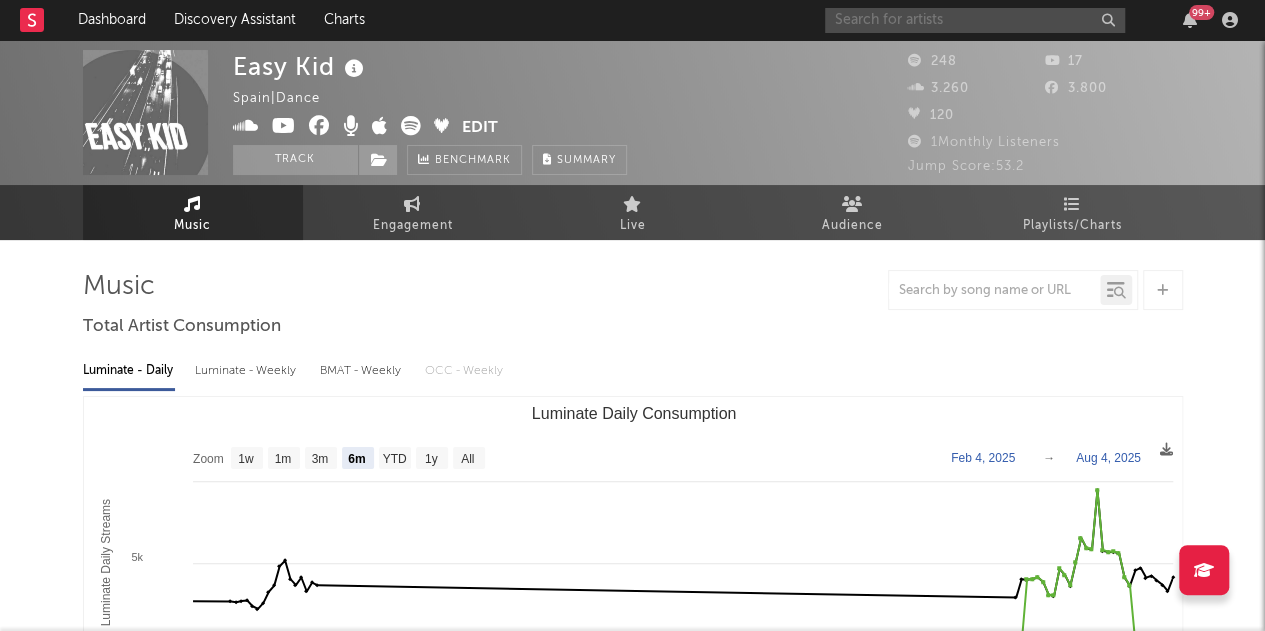click at bounding box center (975, 20) 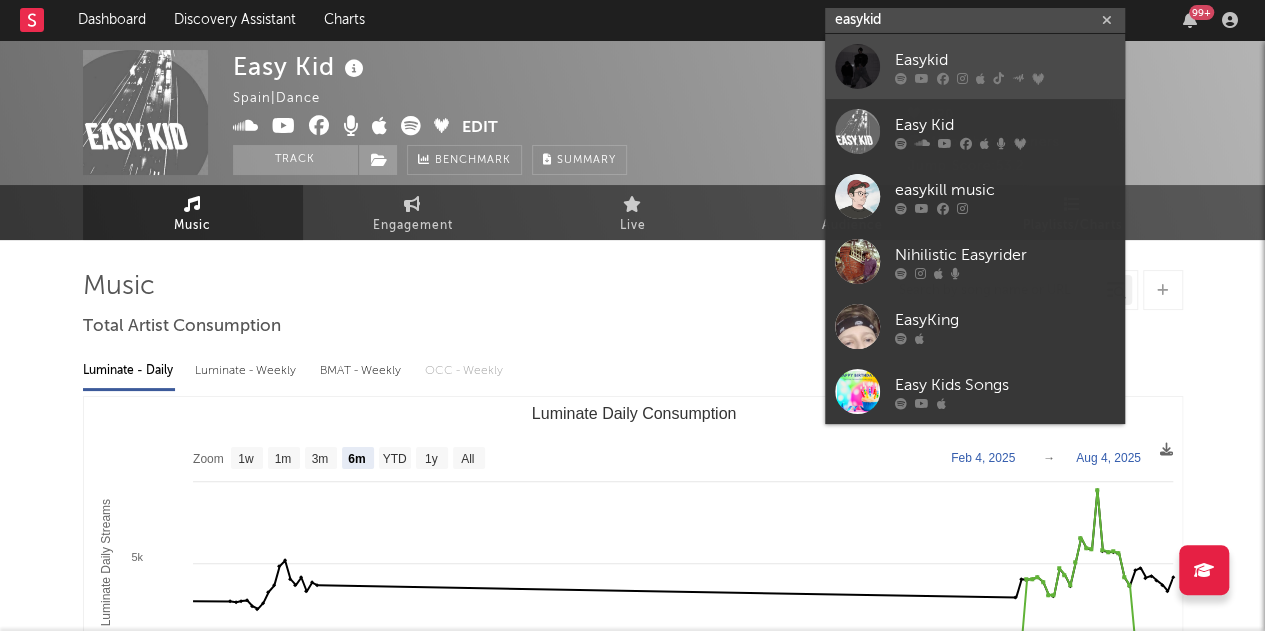 type on "easykid" 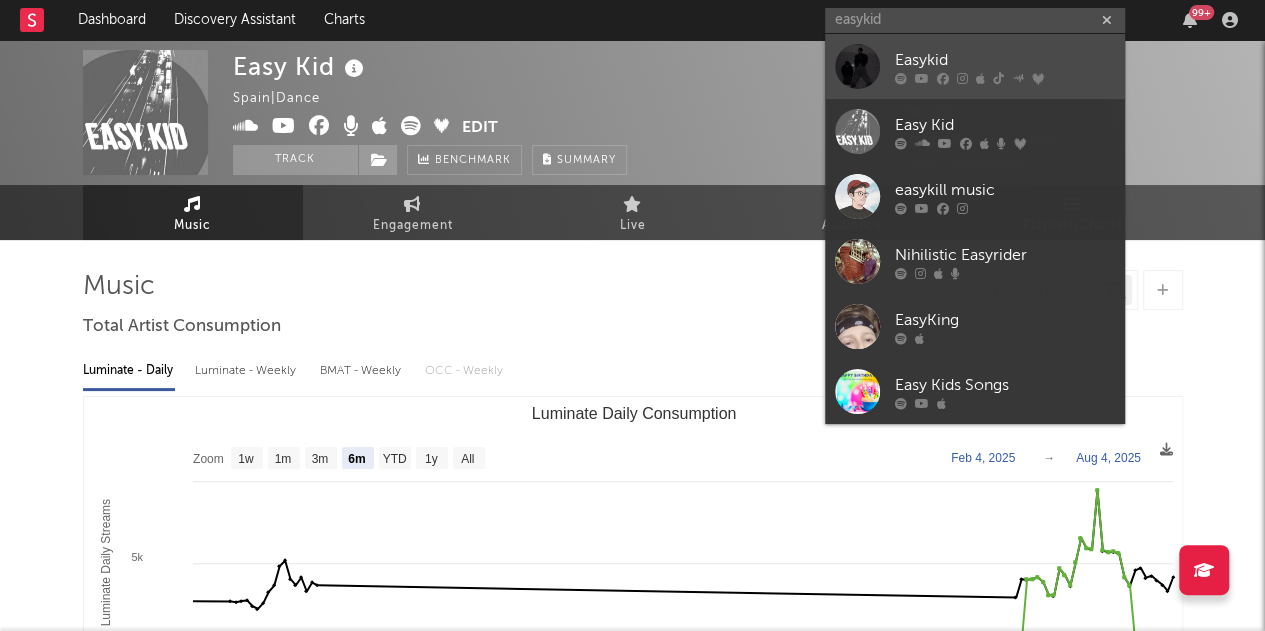 click on "Easykid" at bounding box center (1005, 60) 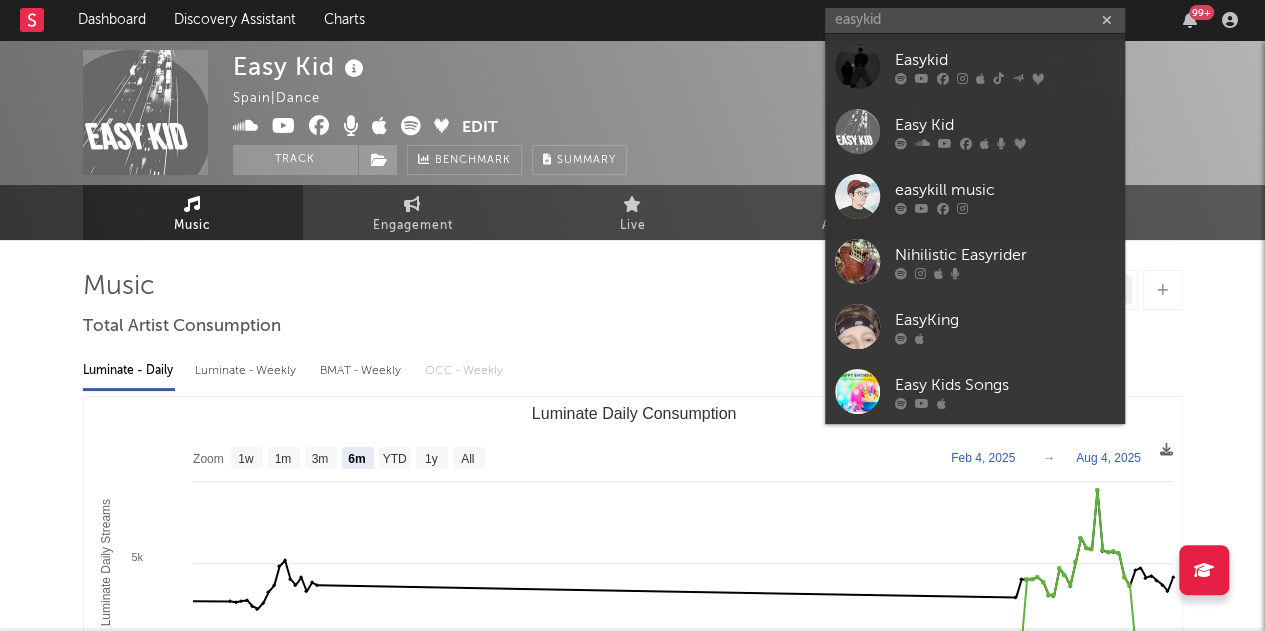 type 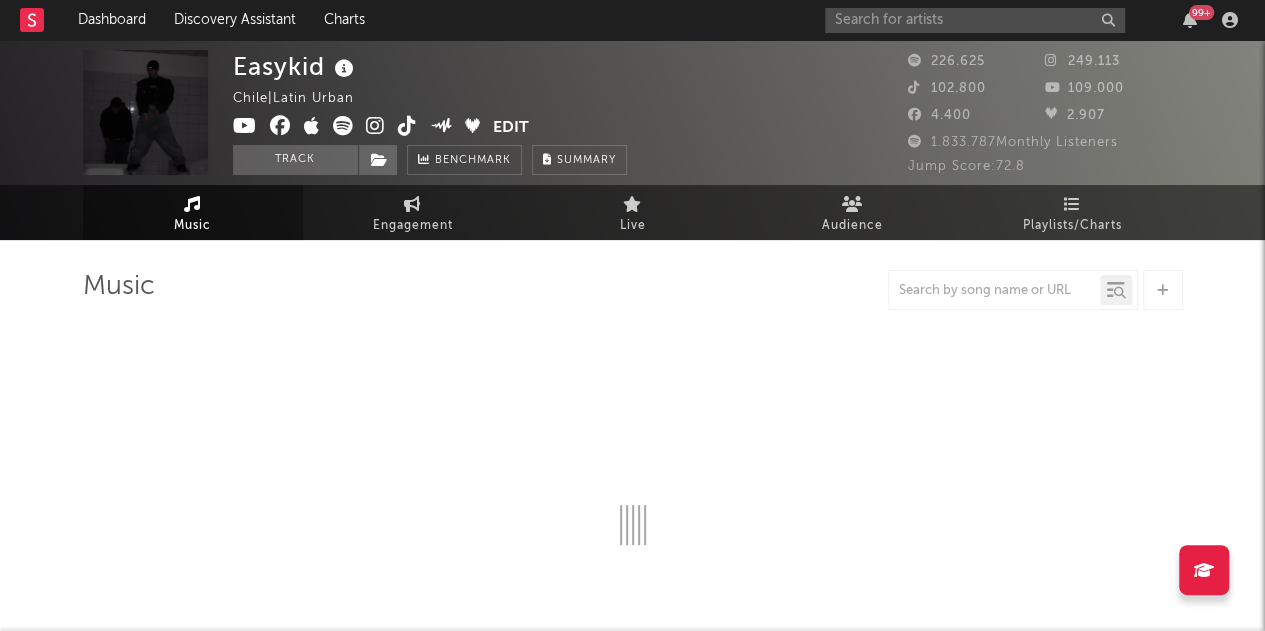 select on "6m" 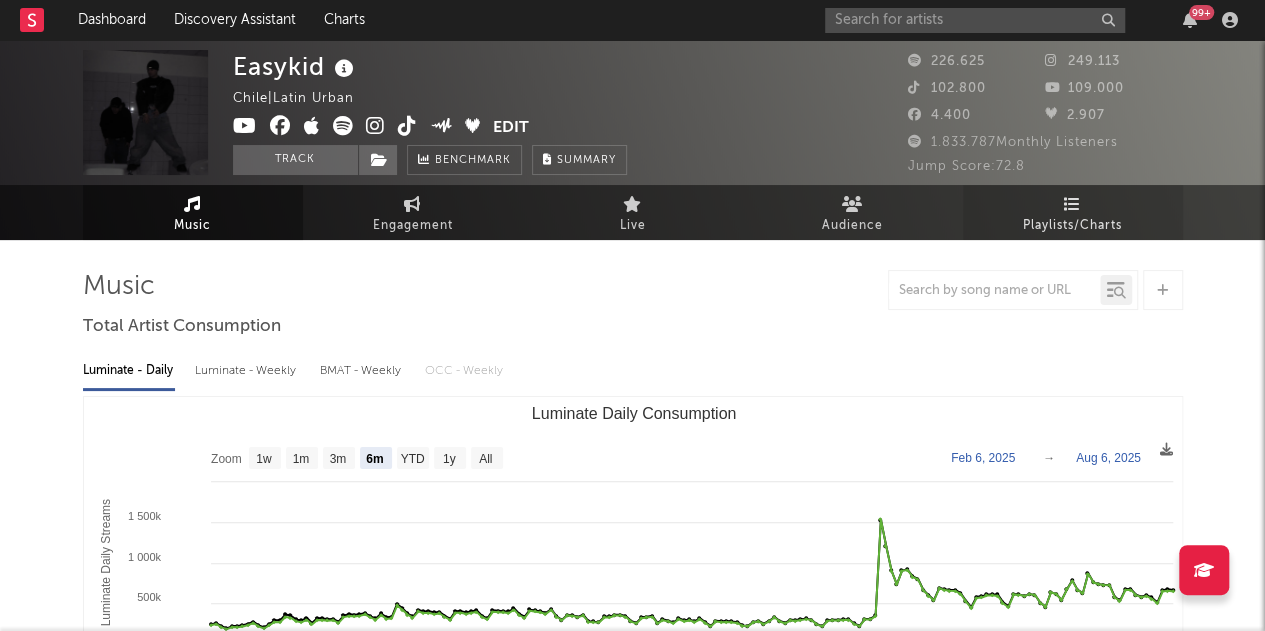 click on "Playlists/Charts" at bounding box center (1072, 226) 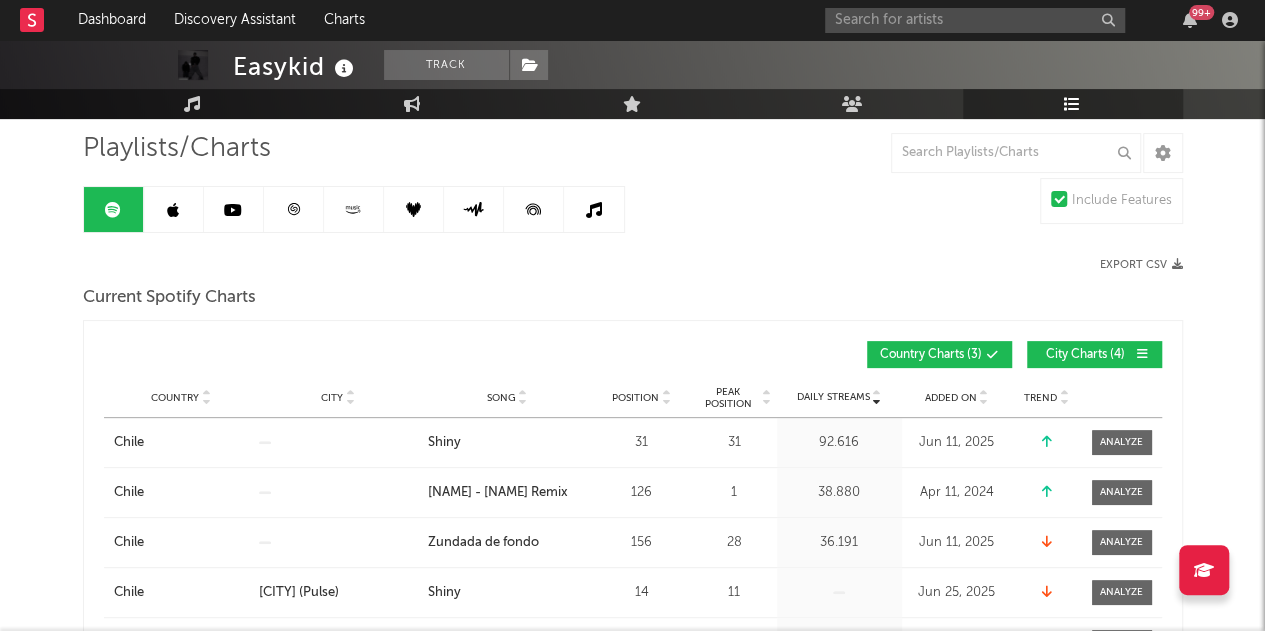 scroll, scrollTop: 200, scrollLeft: 0, axis: vertical 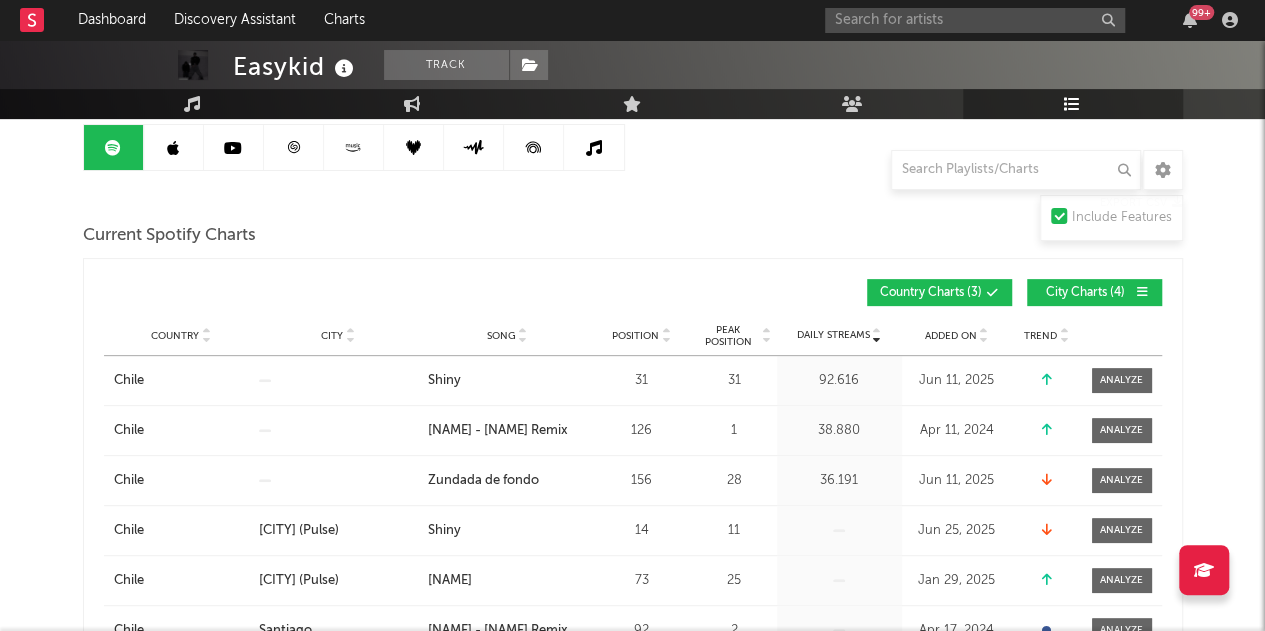click at bounding box center (1108, 293) 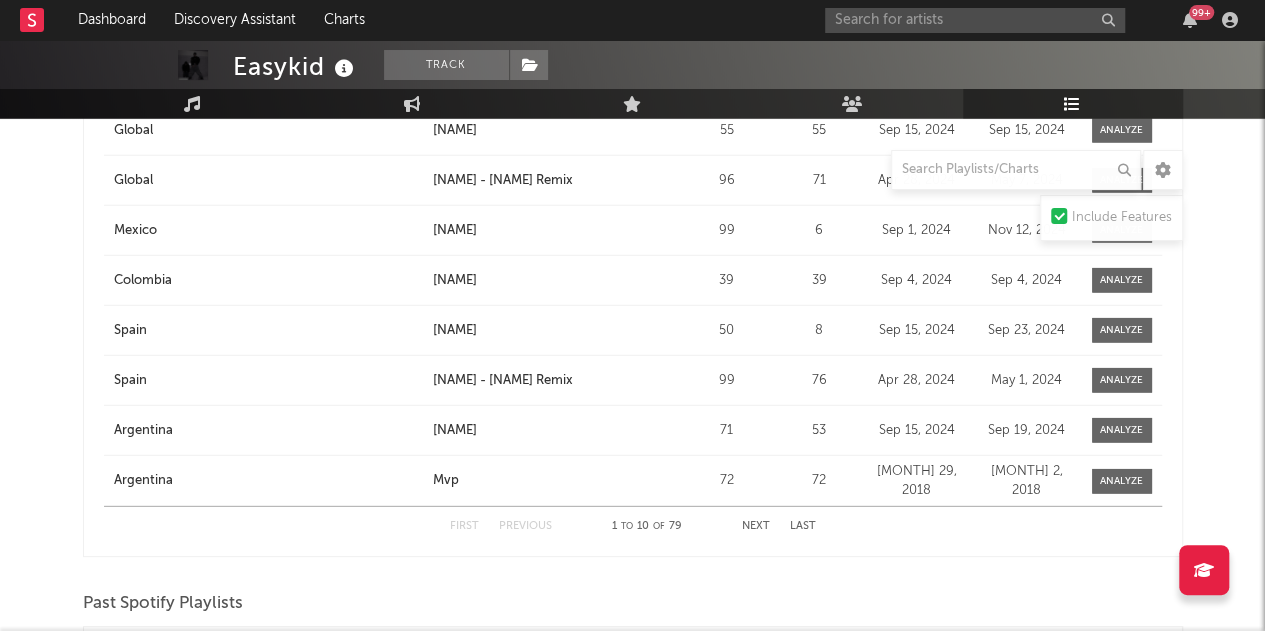 scroll, scrollTop: 2900, scrollLeft: 0, axis: vertical 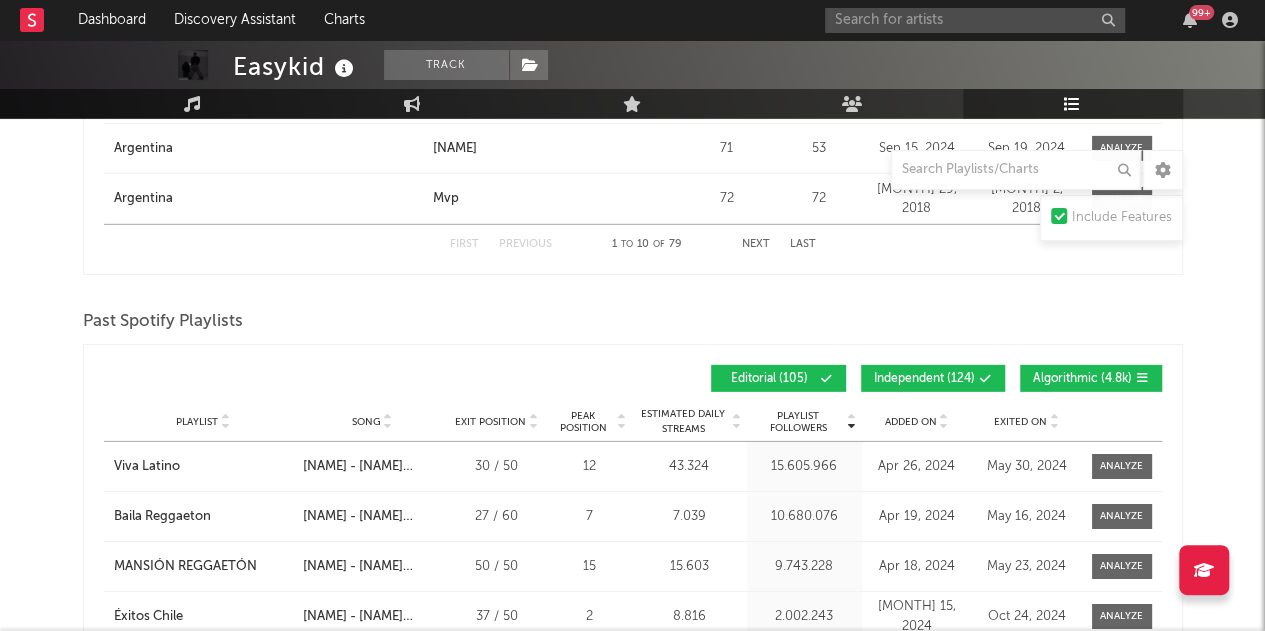 click on "Independent ( 124 )" at bounding box center [924, 379] 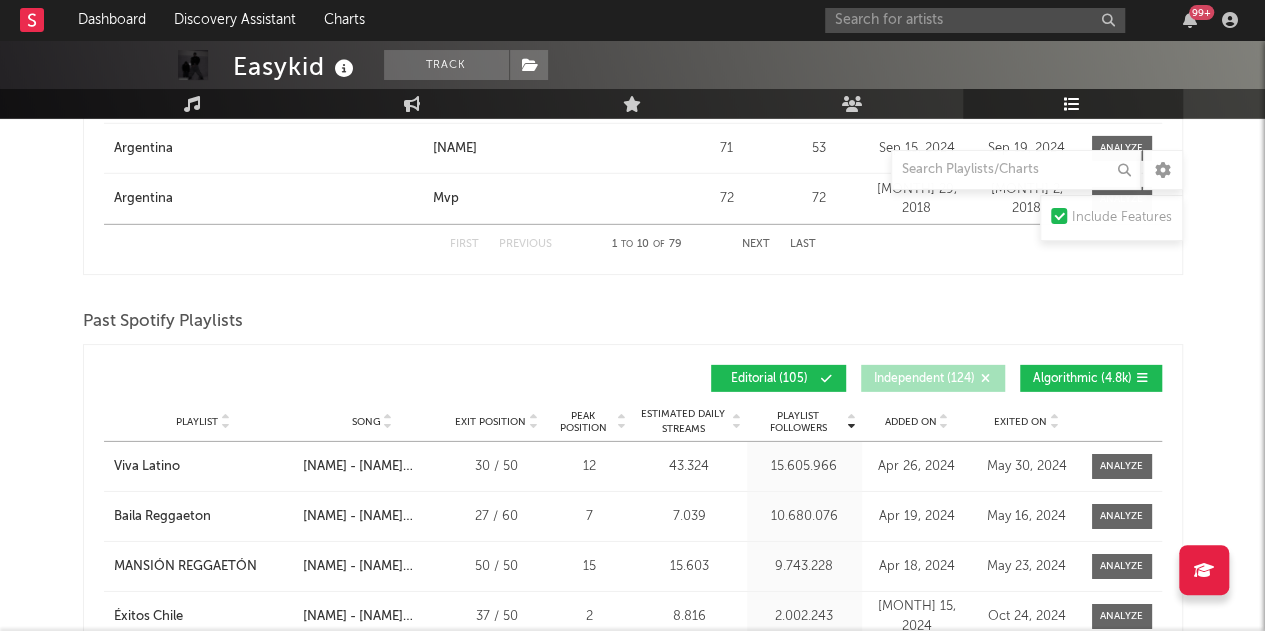 click on "Algorithmic ( 4.8k )" at bounding box center [1082, 379] 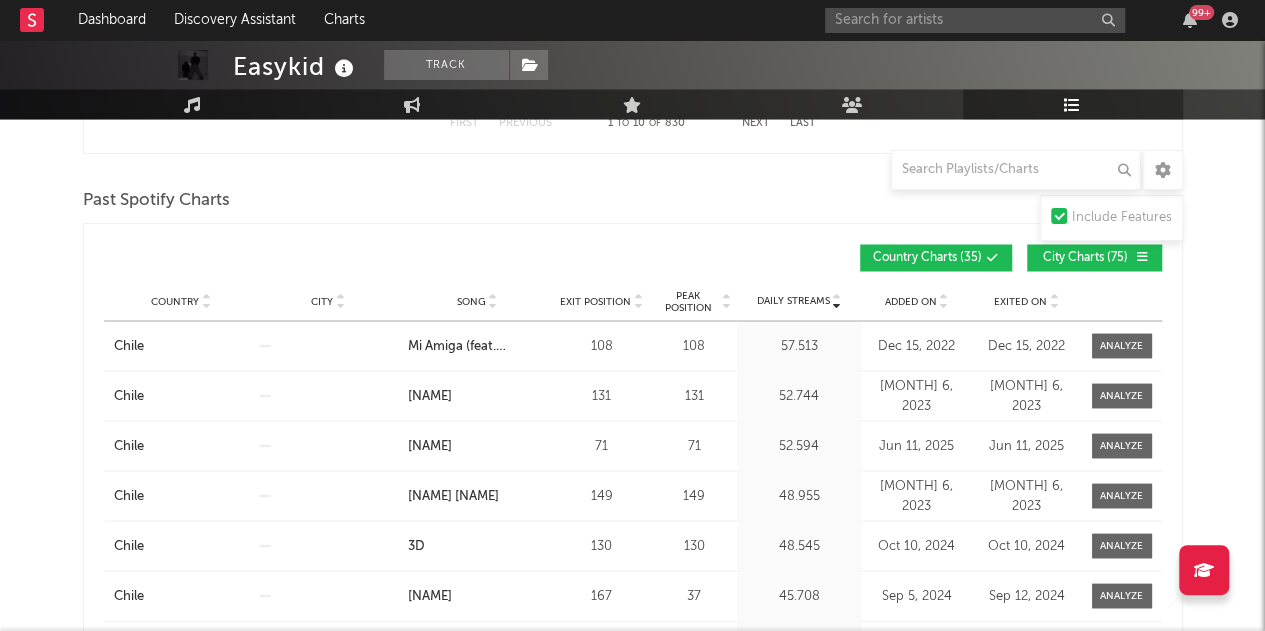 scroll, scrollTop: 1573, scrollLeft: 0, axis: vertical 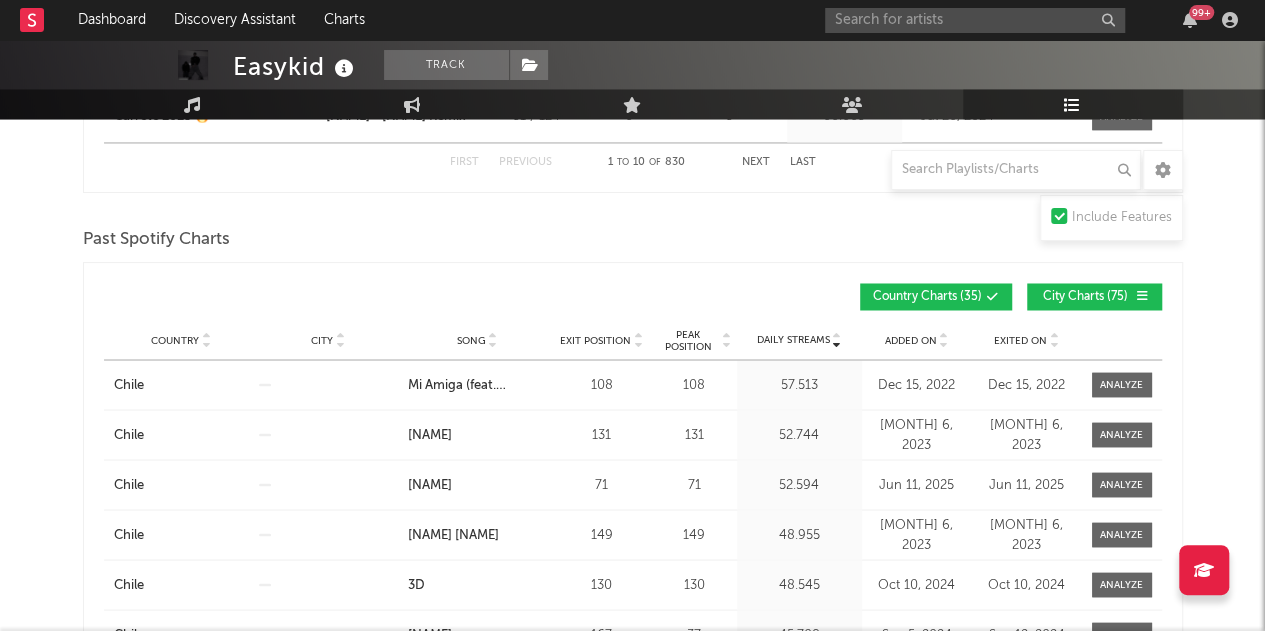 click on "City Charts ( 75 )" at bounding box center (1086, 297) 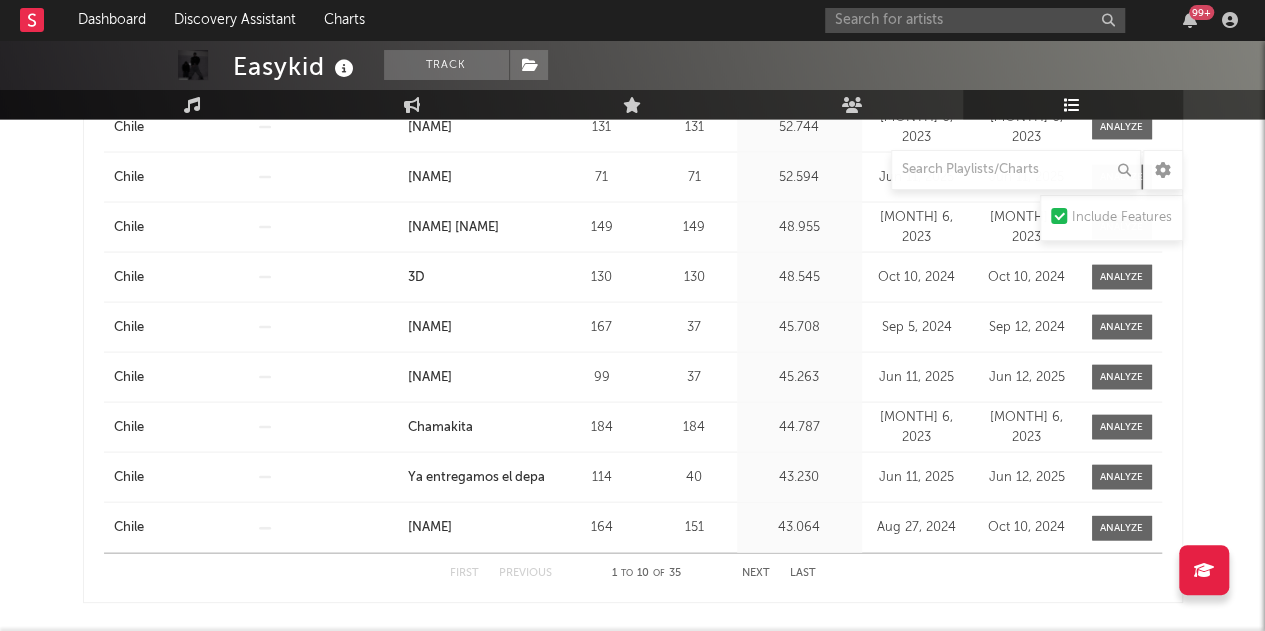 scroll, scrollTop: 2273, scrollLeft: 0, axis: vertical 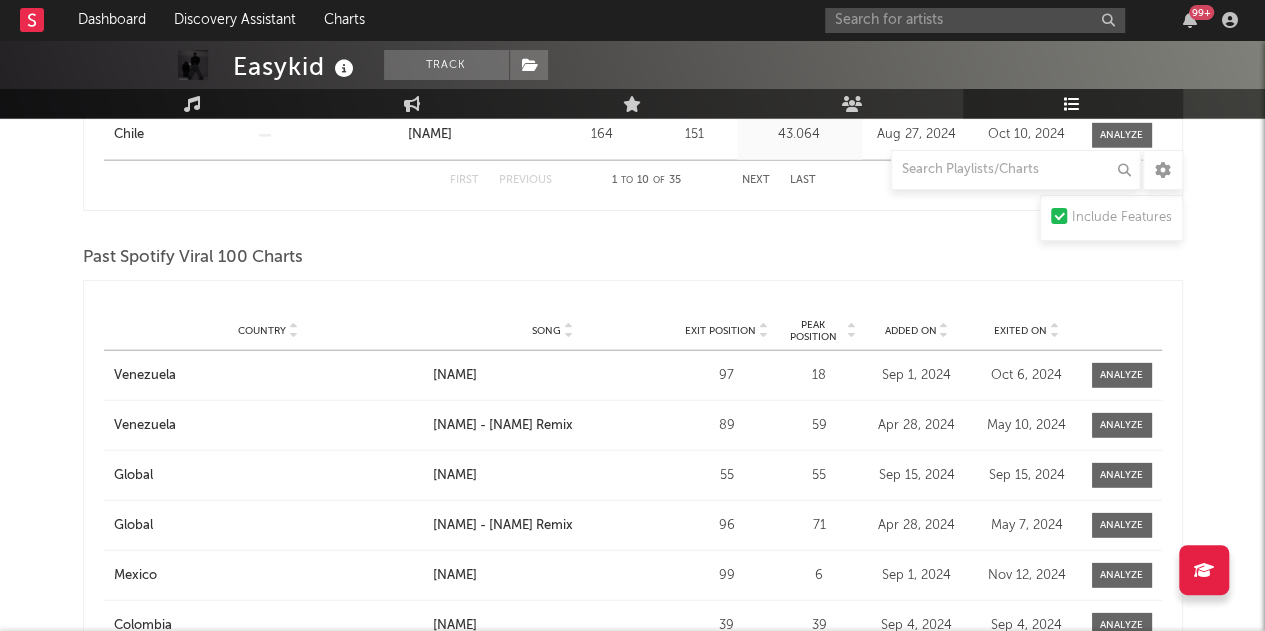 click on "Next" at bounding box center (756, 180) 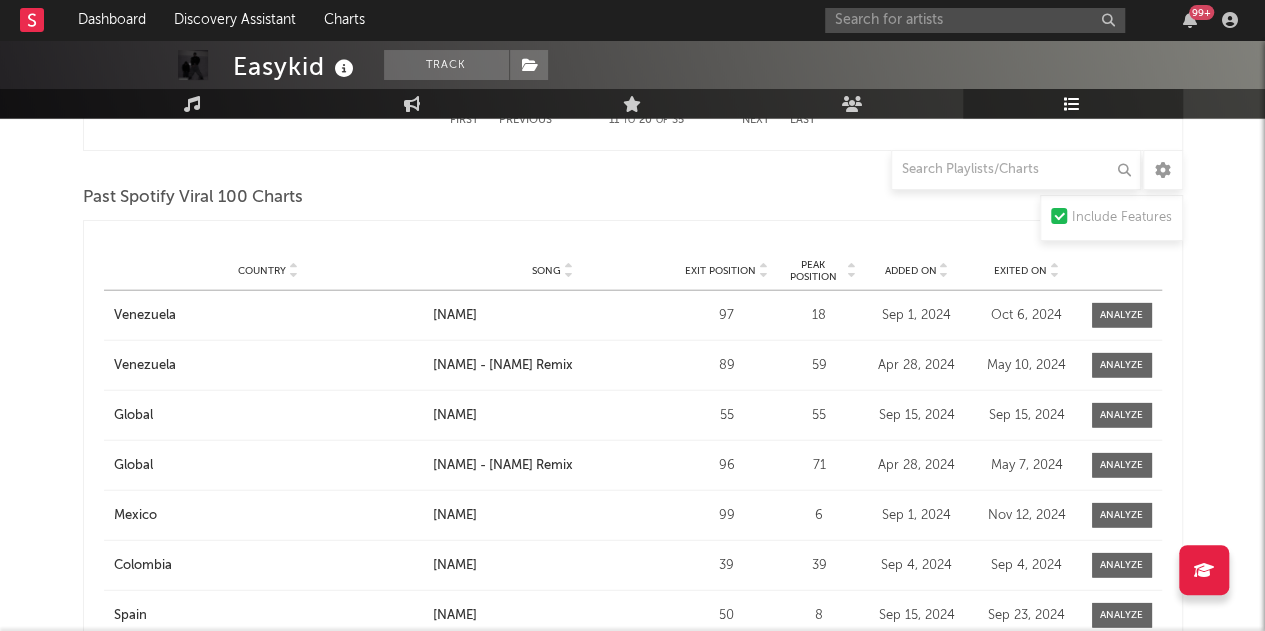 scroll, scrollTop: 2373, scrollLeft: 0, axis: vertical 